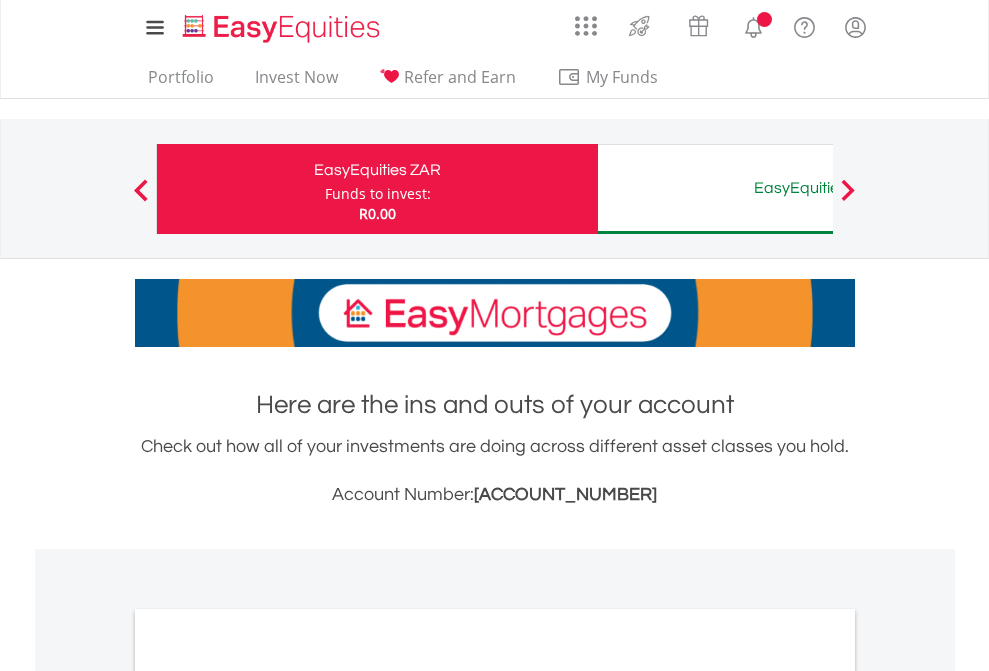 scroll, scrollTop: 0, scrollLeft: 0, axis: both 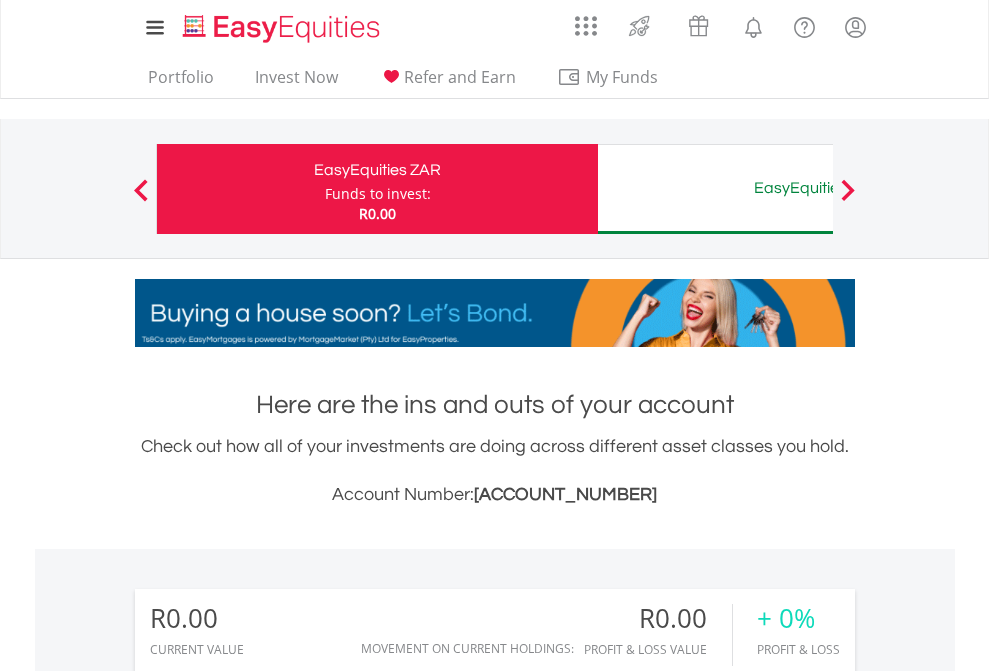 click on "Funds to invest:" at bounding box center [378, 194] 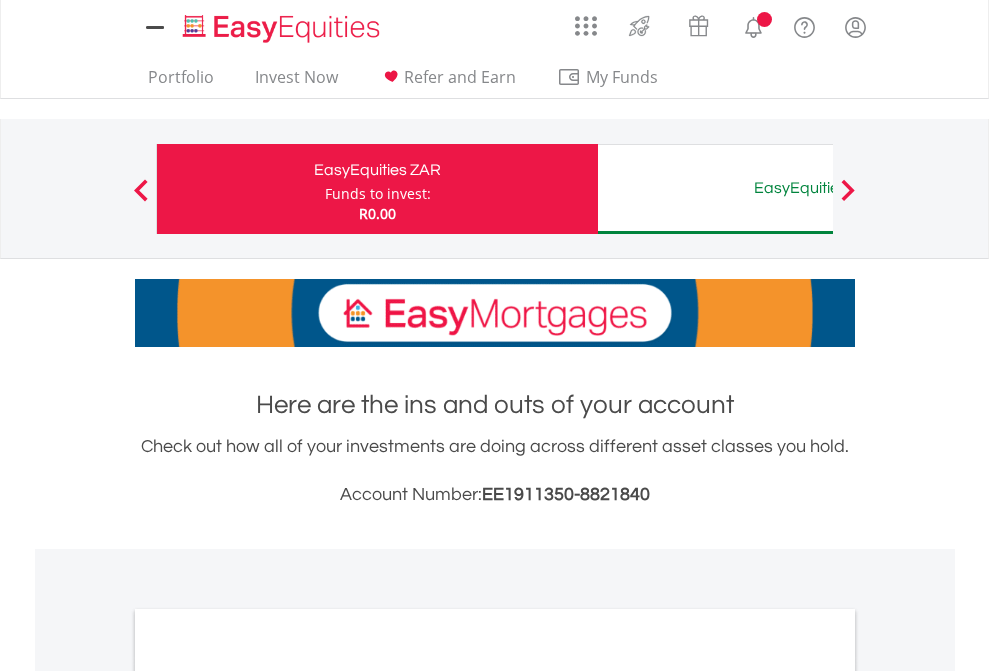 scroll, scrollTop: 0, scrollLeft: 0, axis: both 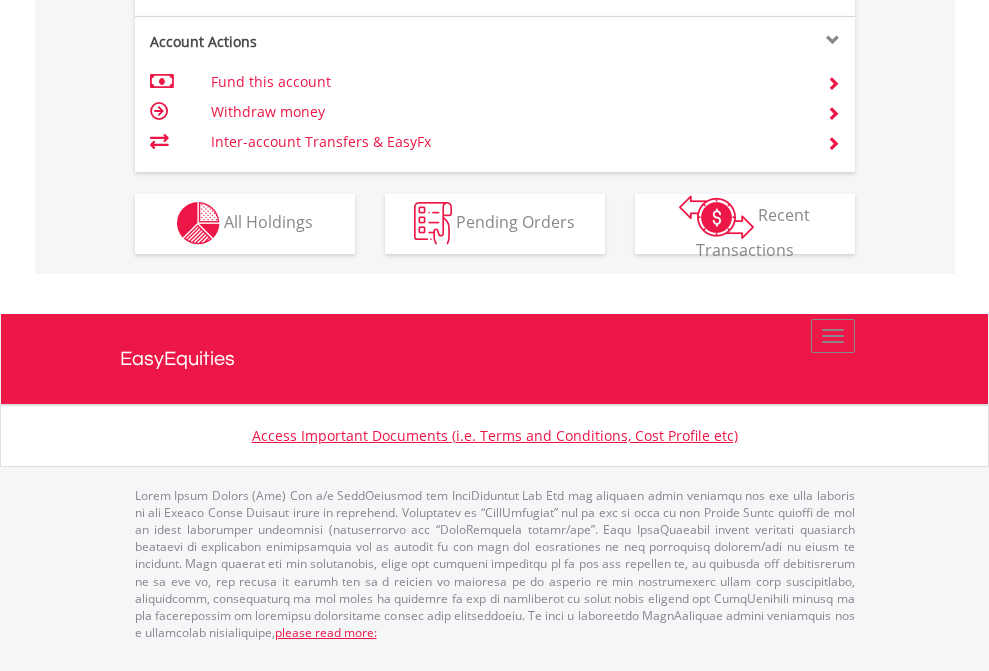 click on "Investment types" at bounding box center (706, -353) 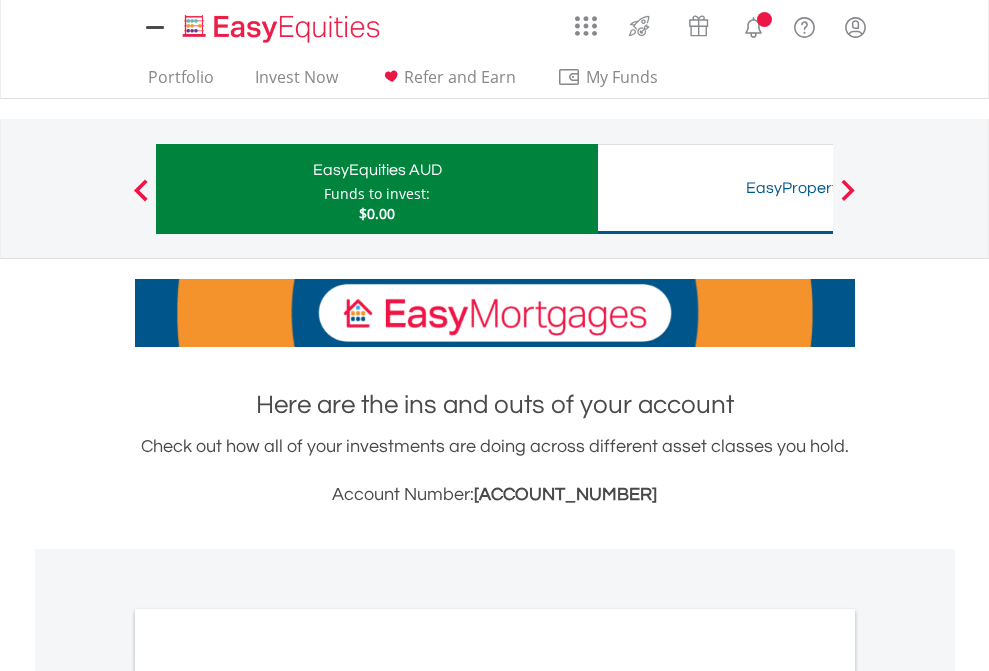 scroll, scrollTop: 0, scrollLeft: 0, axis: both 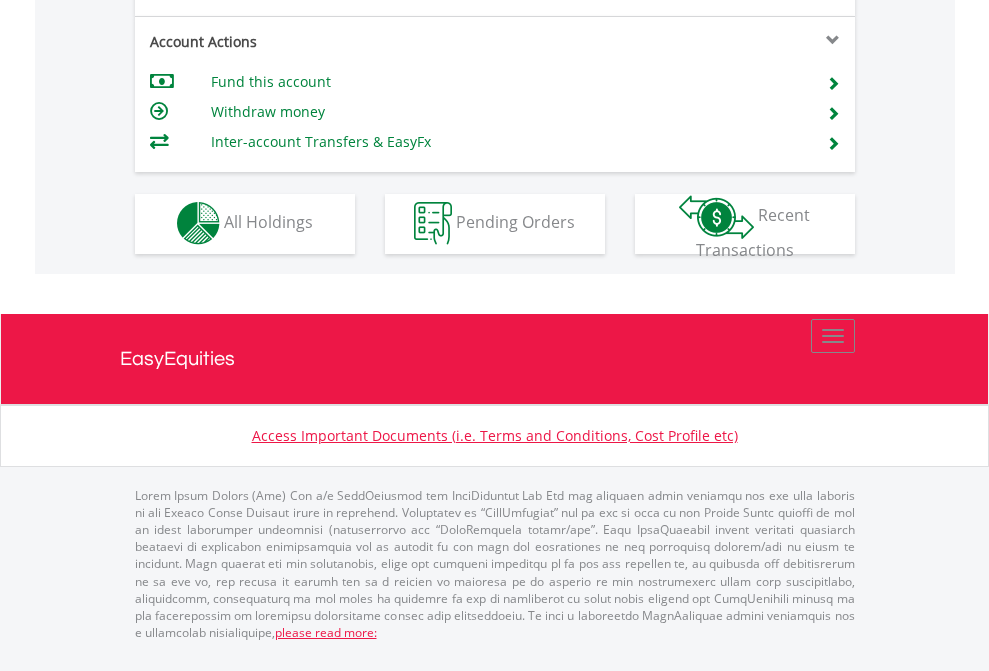 click on "Investment types" at bounding box center [706, -353] 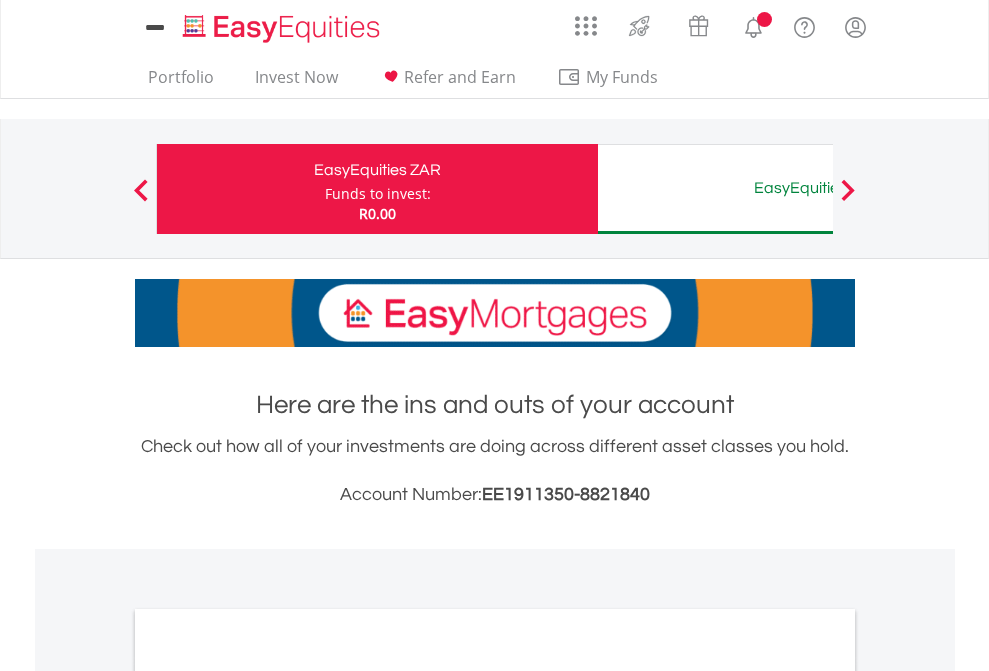 scroll, scrollTop: 0, scrollLeft: 0, axis: both 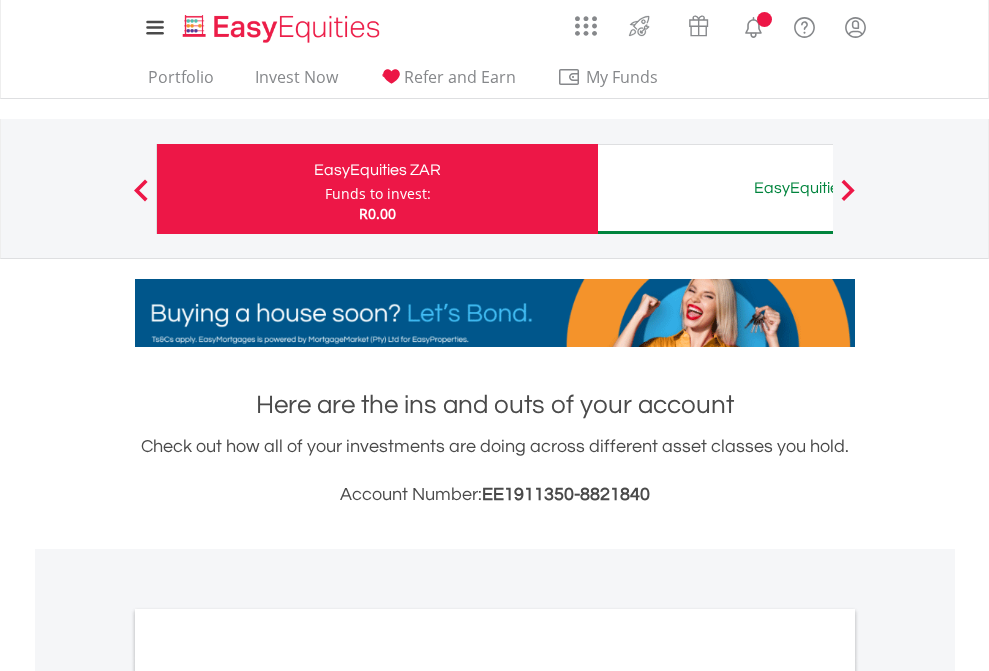 click on "All Holdings" at bounding box center [268, 1096] 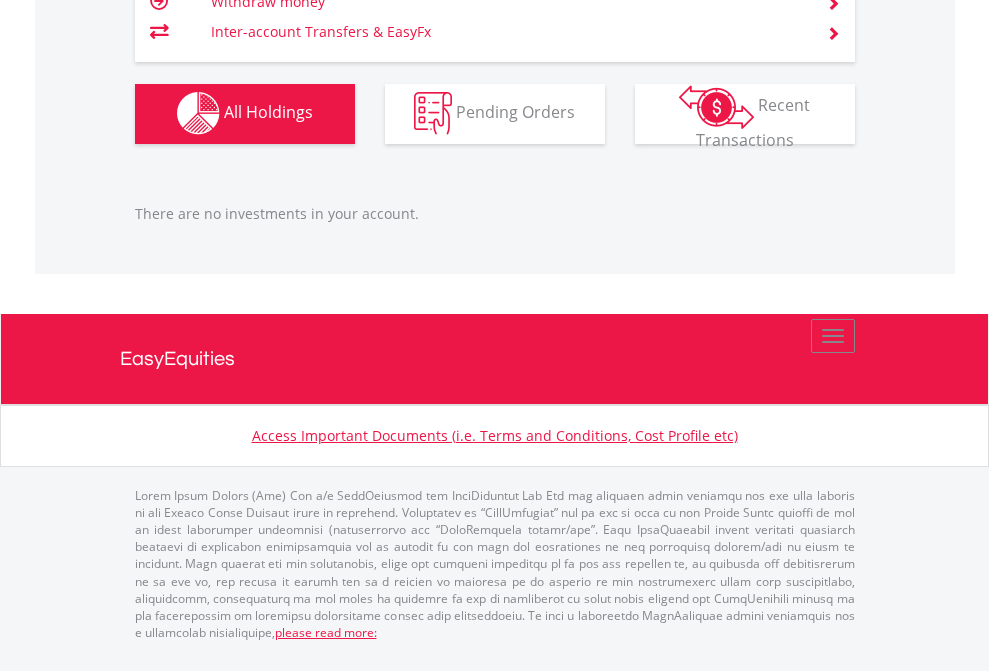 scroll, scrollTop: 1980, scrollLeft: 0, axis: vertical 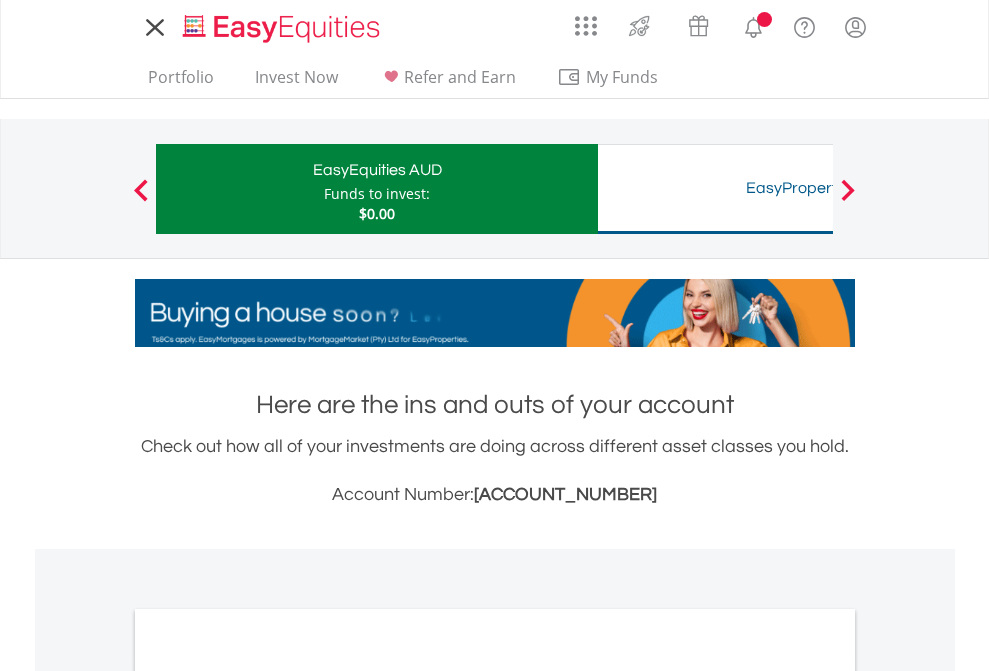 click on "All Holdings" at bounding box center [268, 1096] 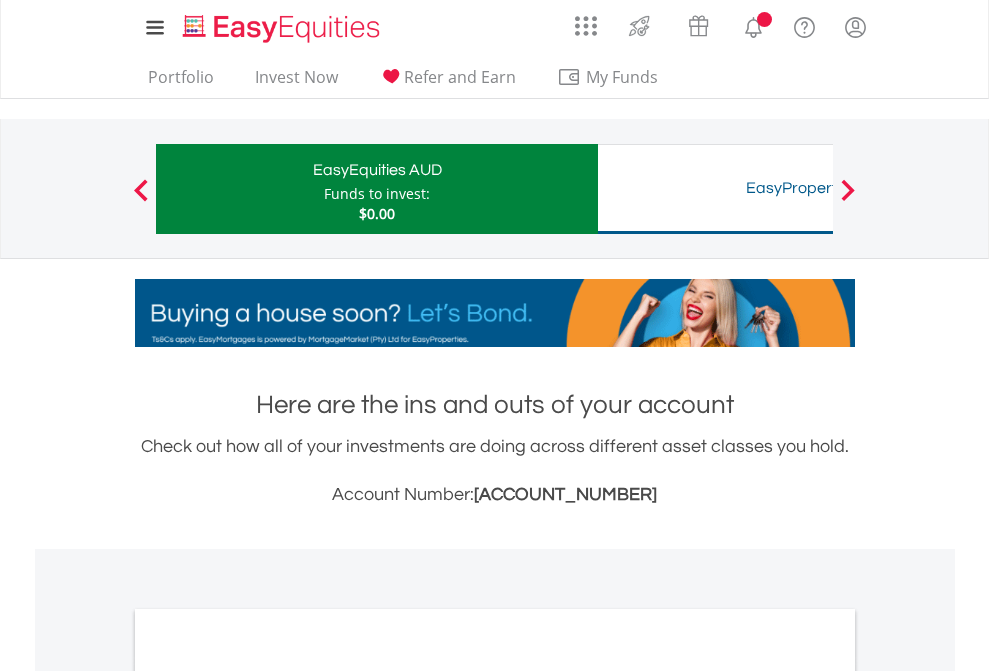 scroll, scrollTop: 1202, scrollLeft: 0, axis: vertical 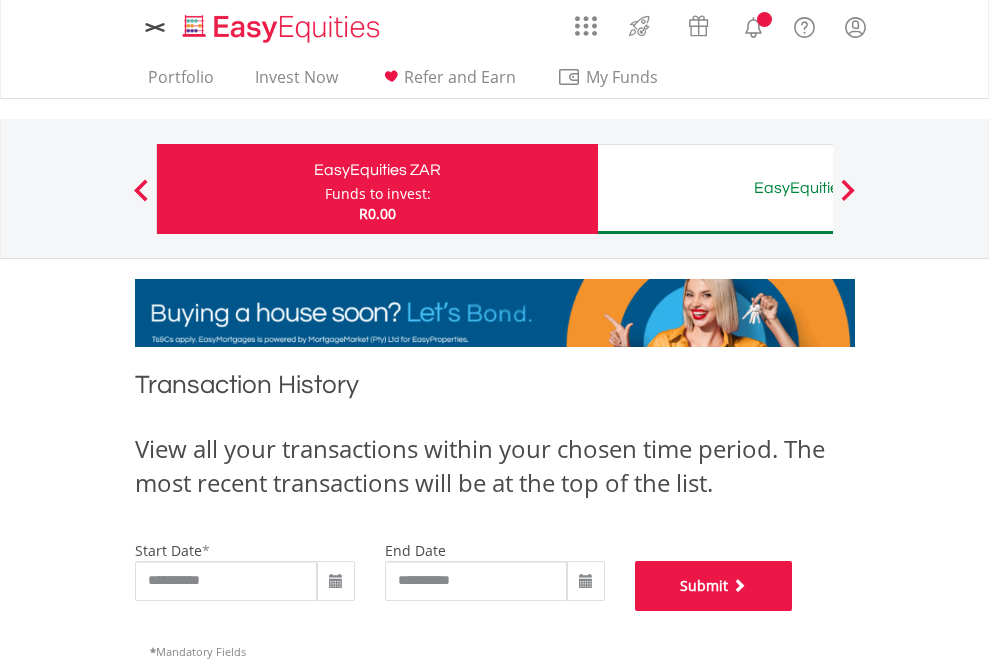 click on "Submit" at bounding box center (714, 586) 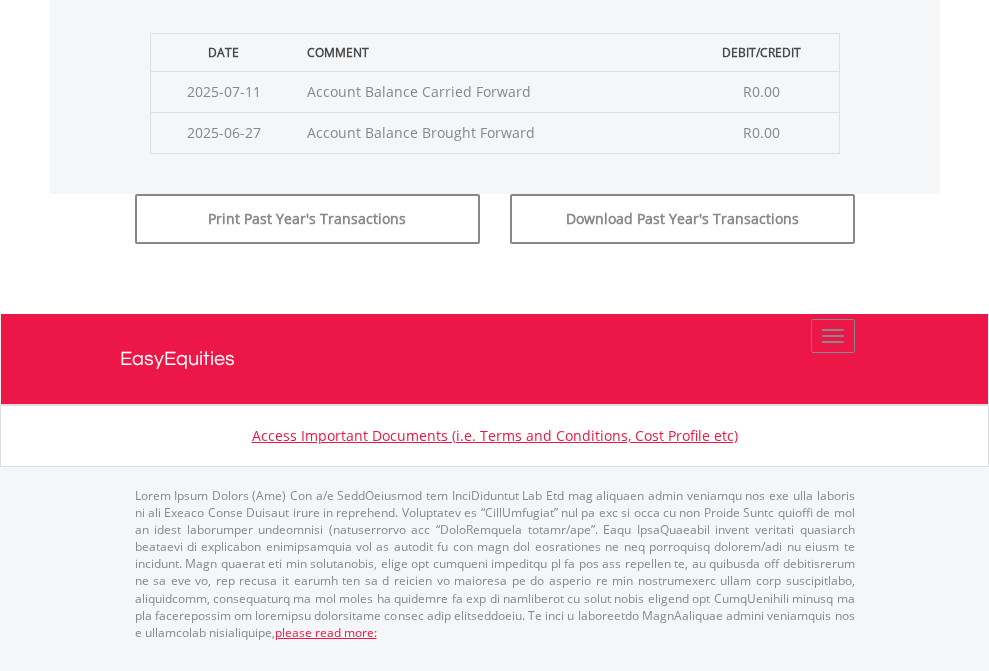 scroll, scrollTop: 811, scrollLeft: 0, axis: vertical 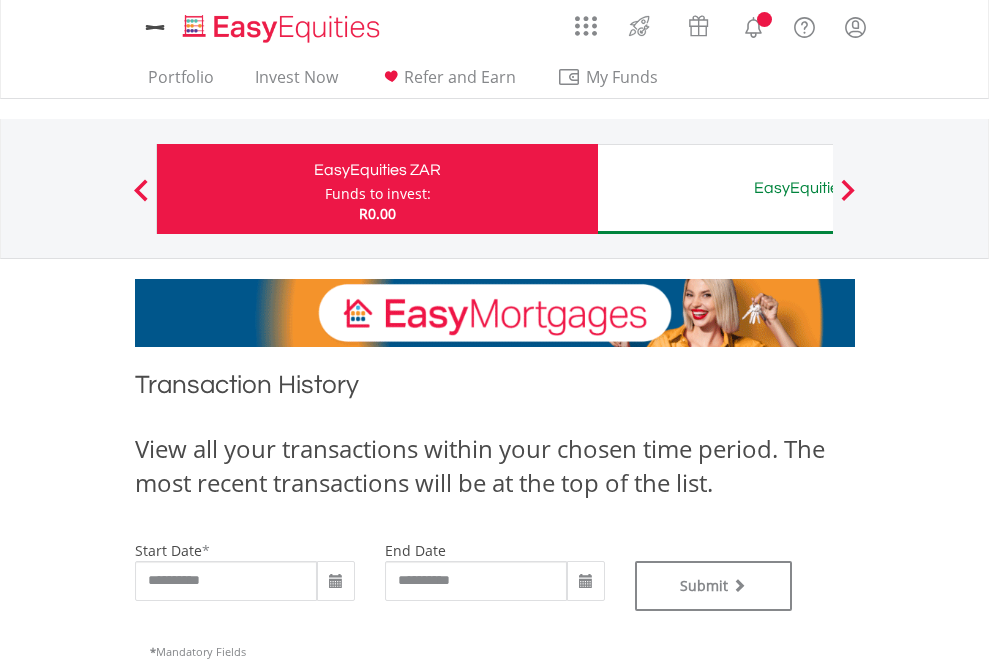 click on "EasyEquities AUD" at bounding box center [818, 188] 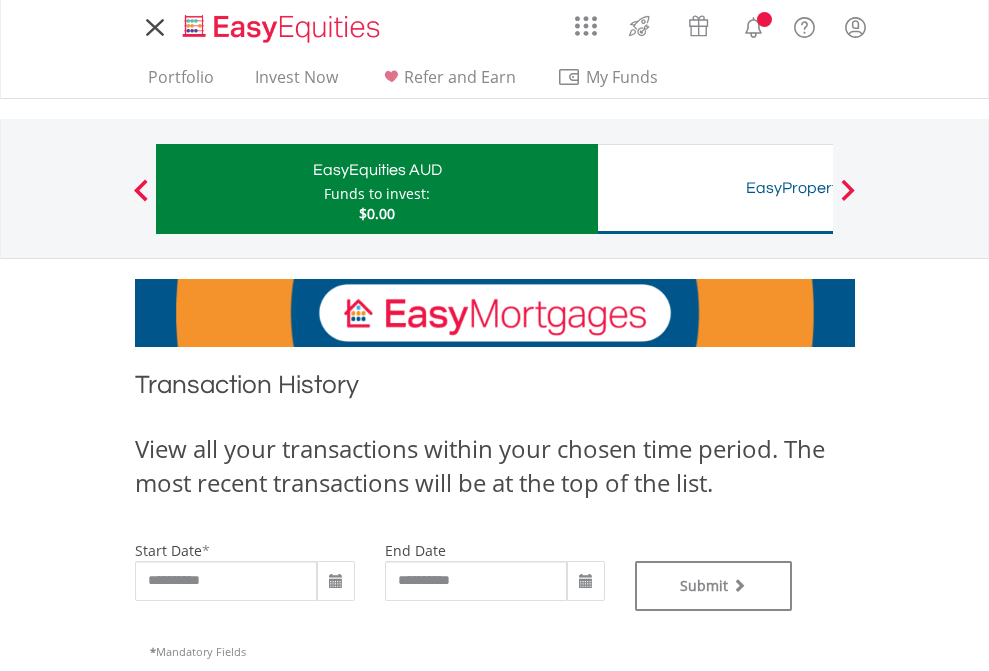scroll, scrollTop: 0, scrollLeft: 0, axis: both 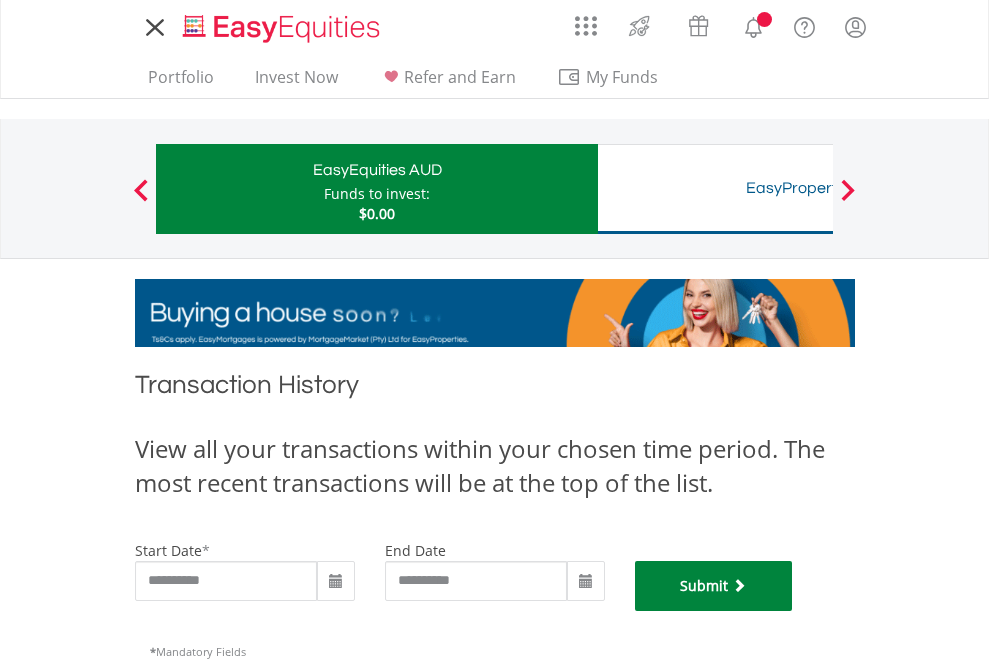click on "Submit" at bounding box center [714, 586] 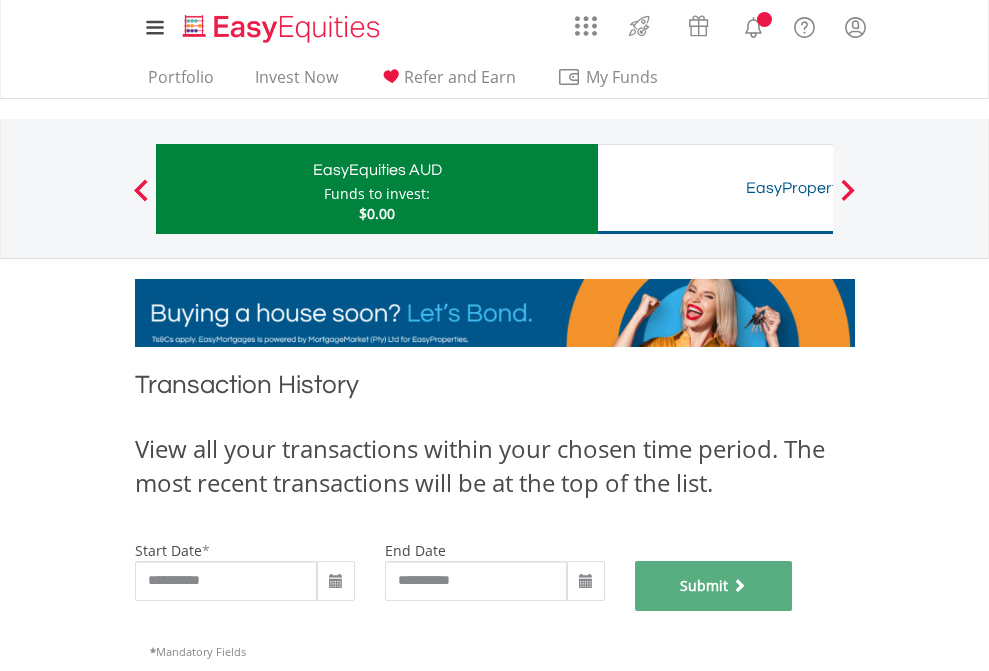 scroll, scrollTop: 811, scrollLeft: 0, axis: vertical 